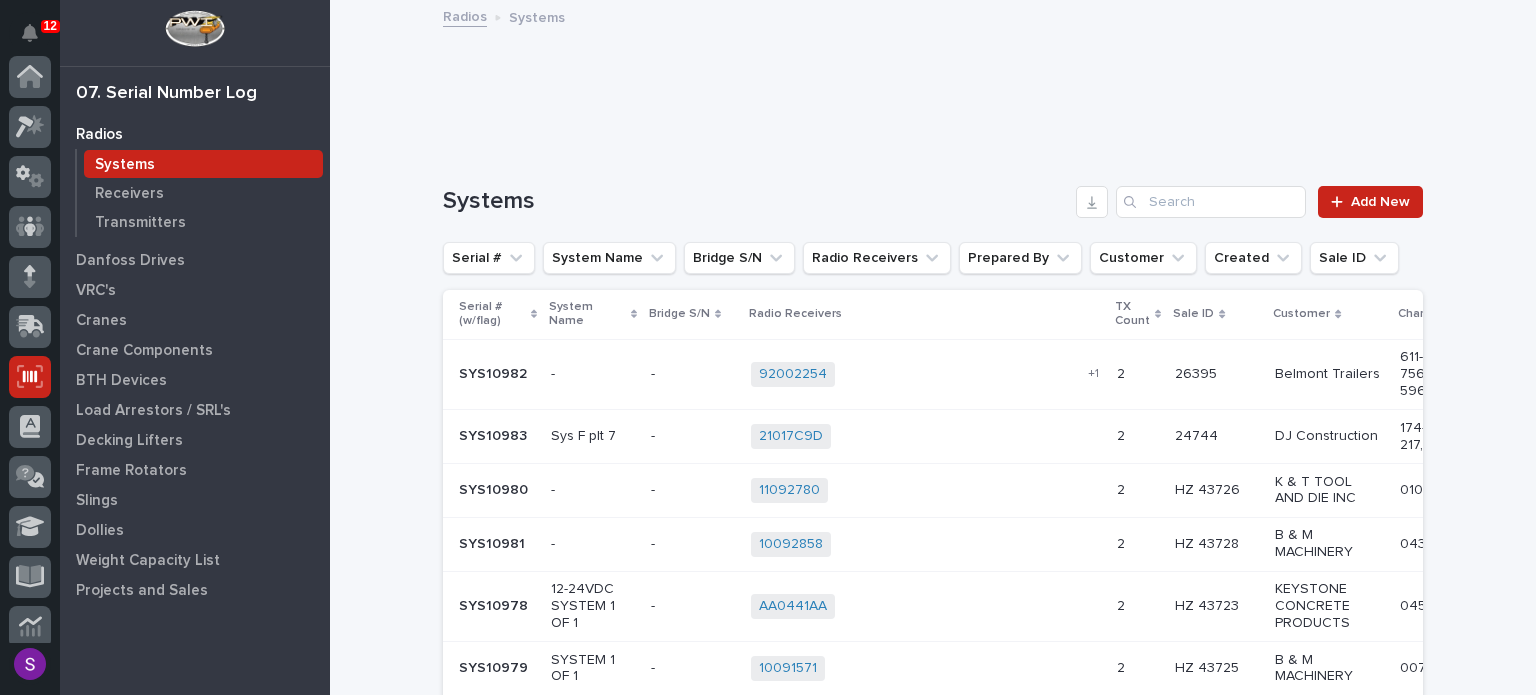 scroll, scrollTop: 0, scrollLeft: 0, axis: both 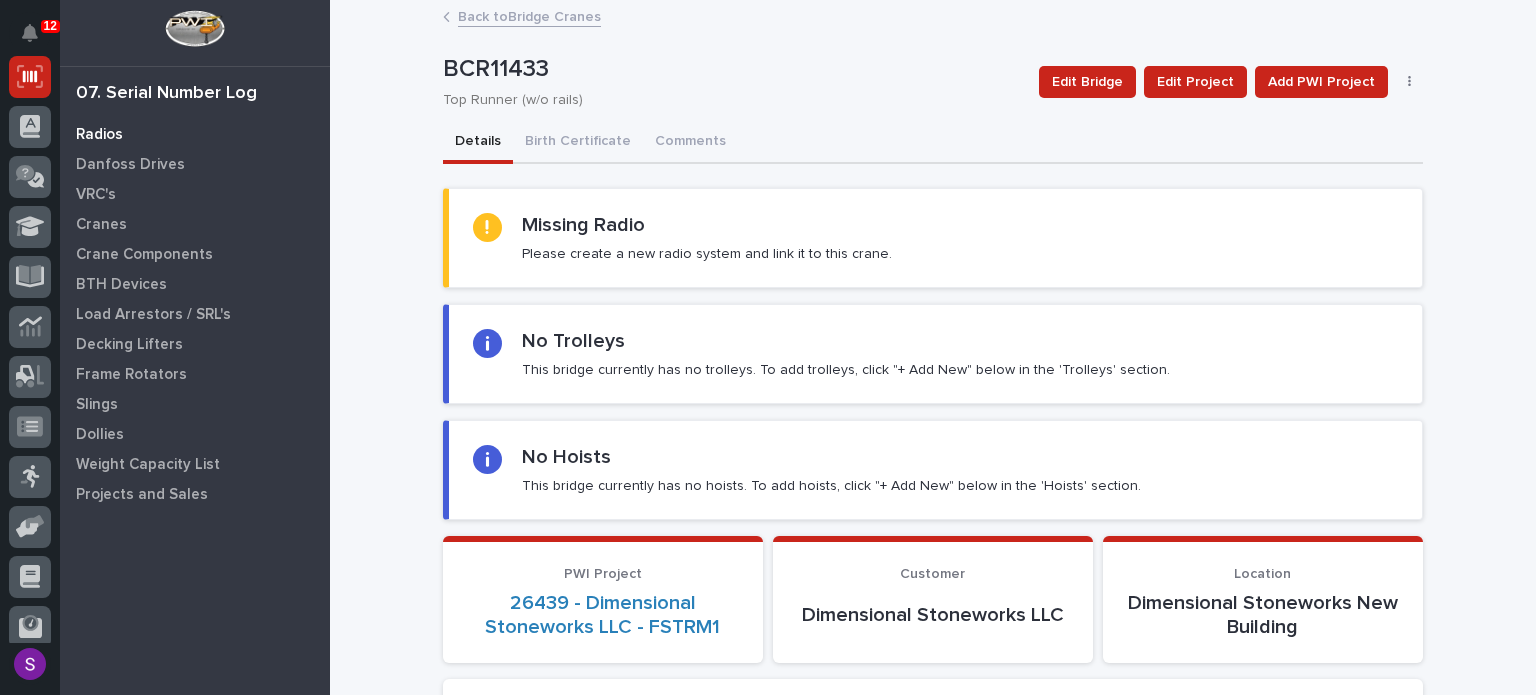click on "Radios" at bounding box center (195, 134) 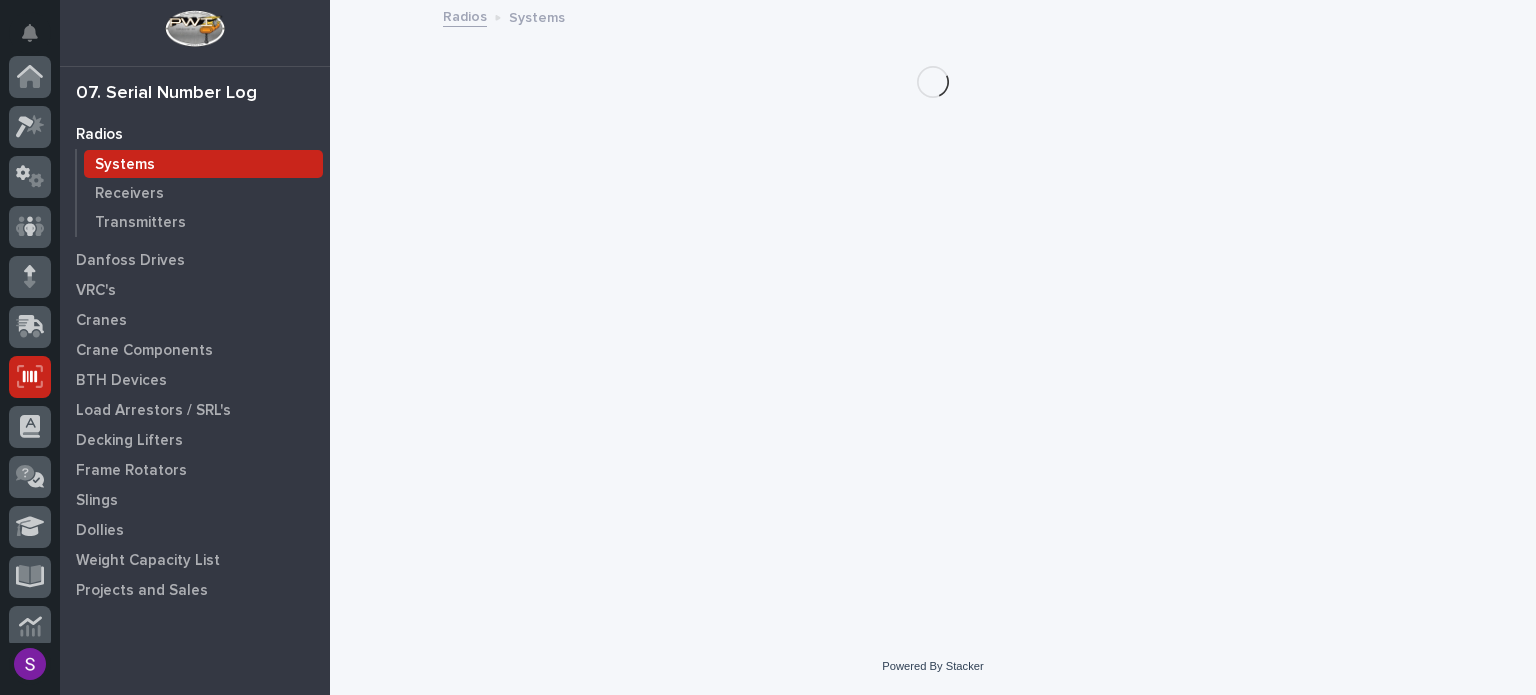 scroll, scrollTop: 300, scrollLeft: 0, axis: vertical 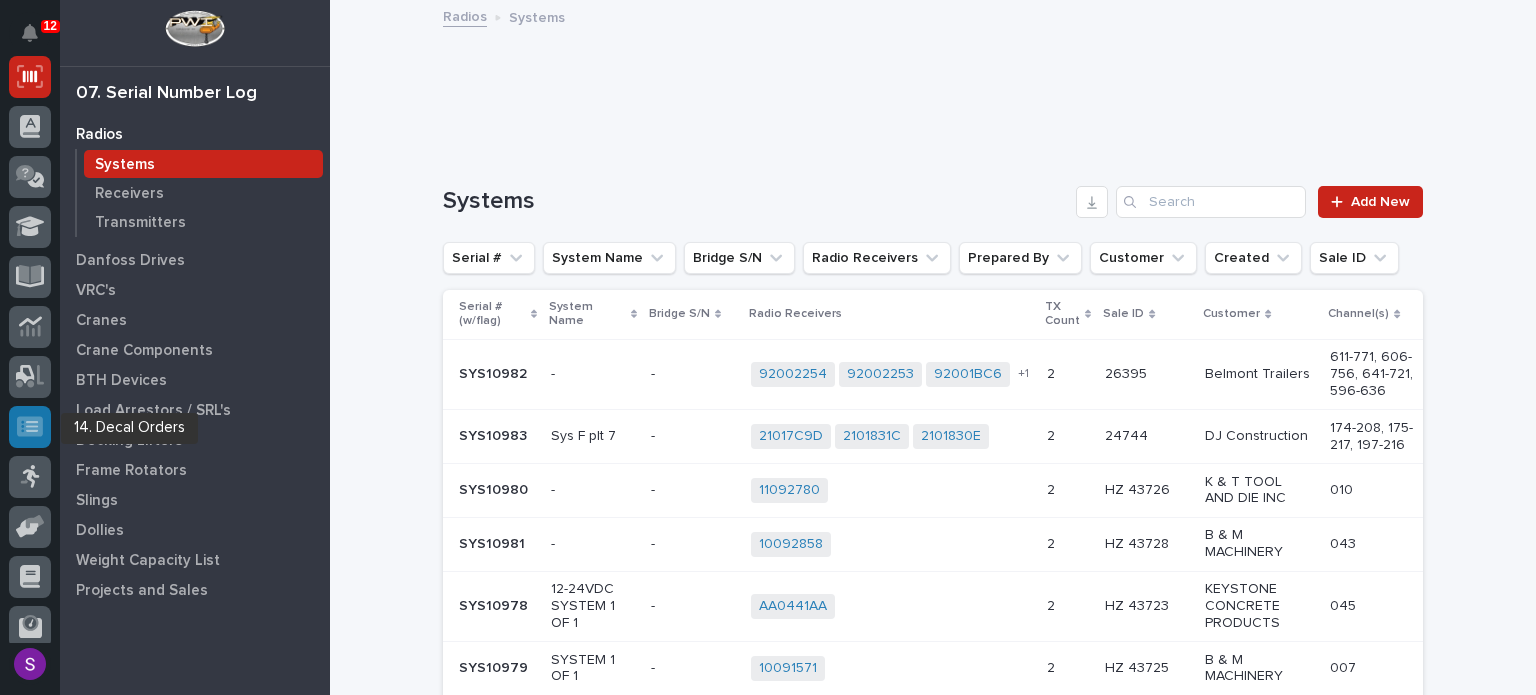 click 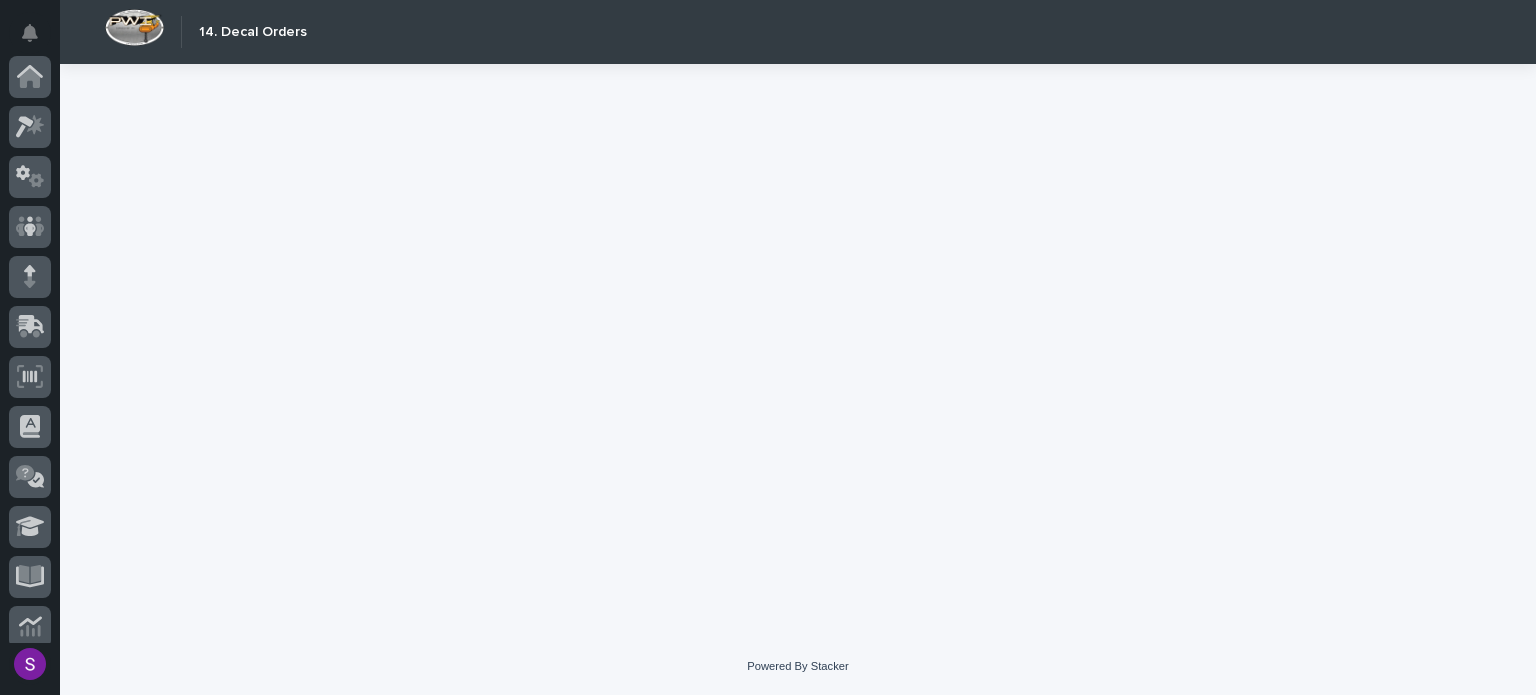 scroll, scrollTop: 363, scrollLeft: 0, axis: vertical 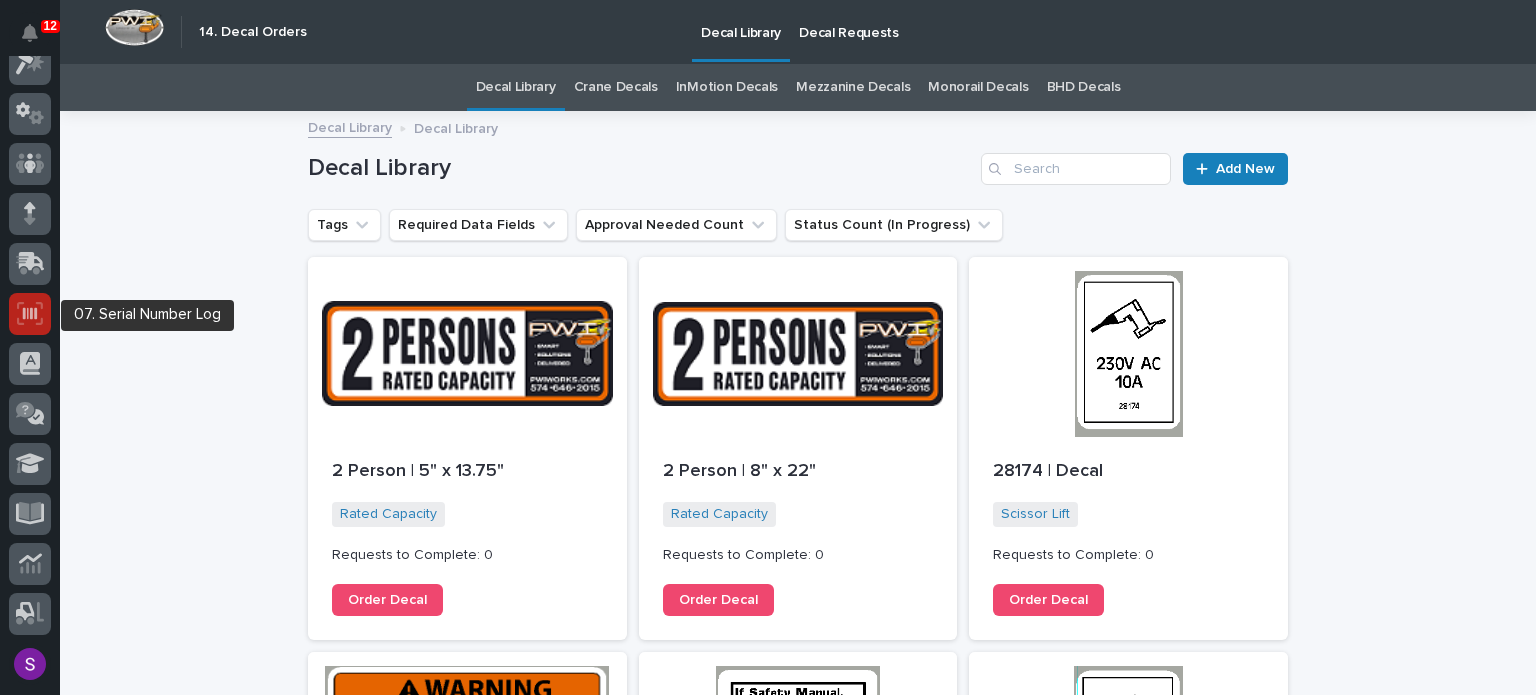 click 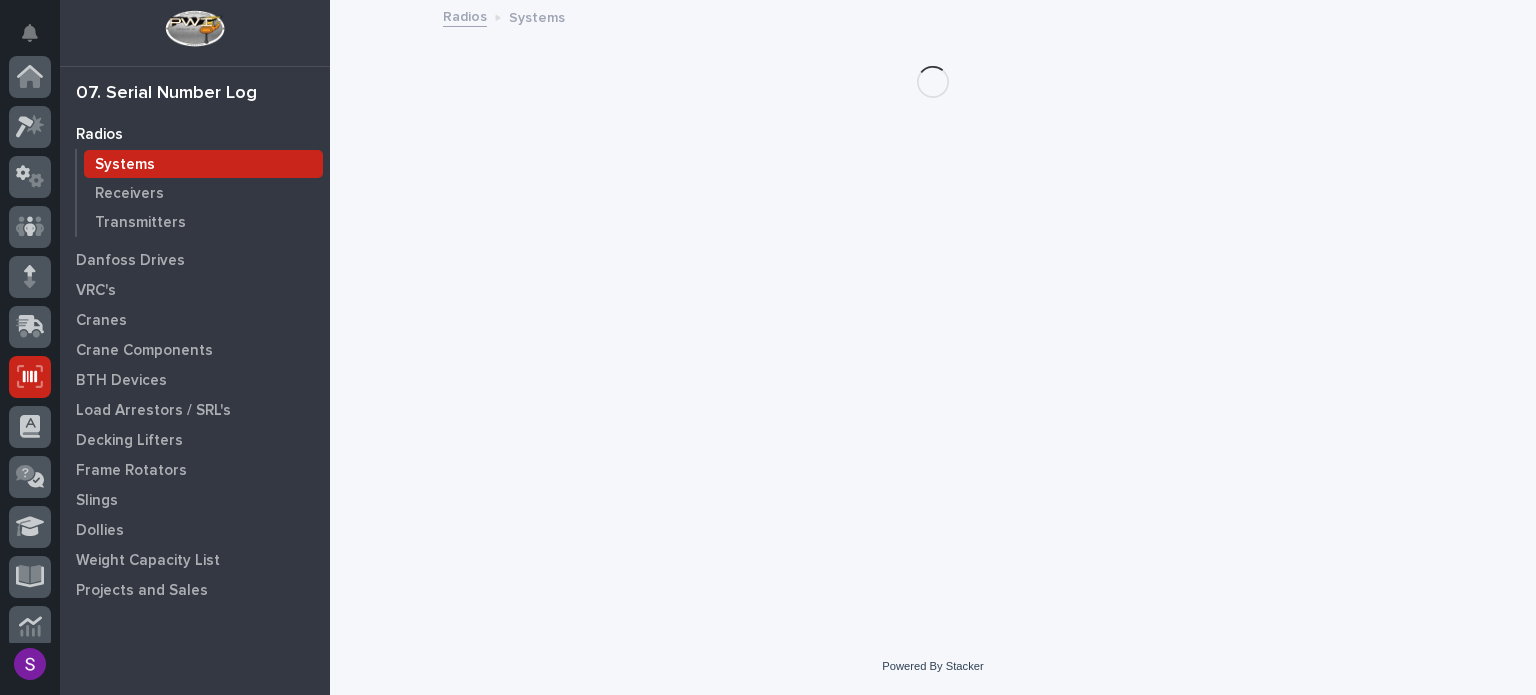 scroll, scrollTop: 300, scrollLeft: 0, axis: vertical 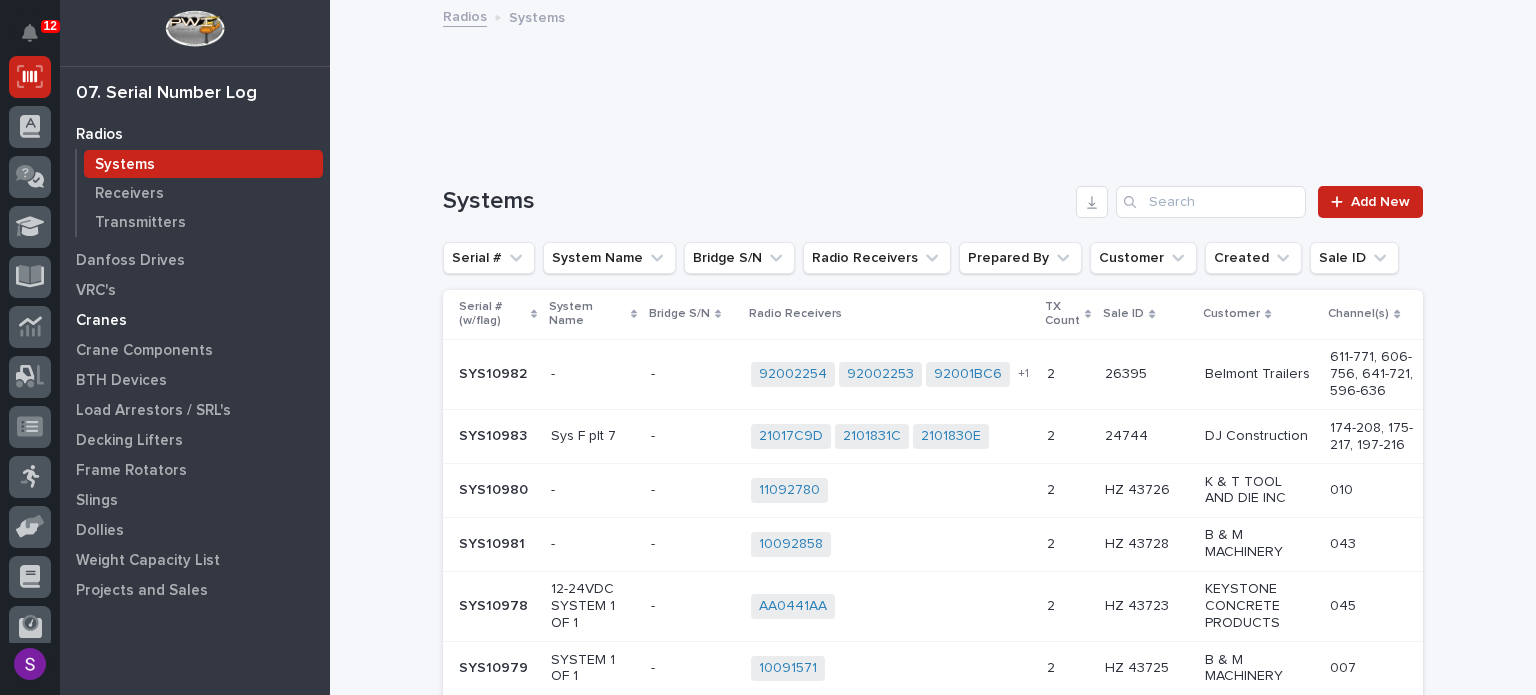 click on "Cranes" at bounding box center (101, 321) 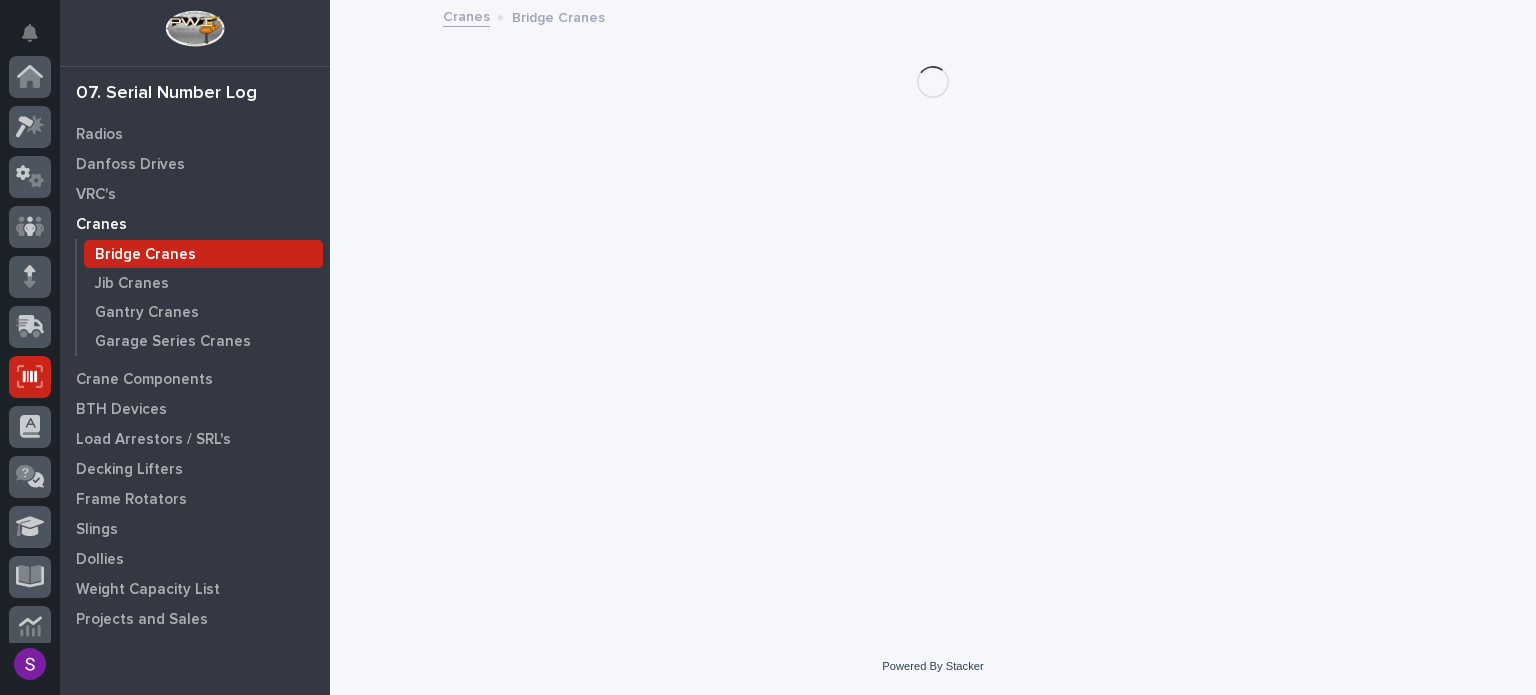 scroll, scrollTop: 300, scrollLeft: 0, axis: vertical 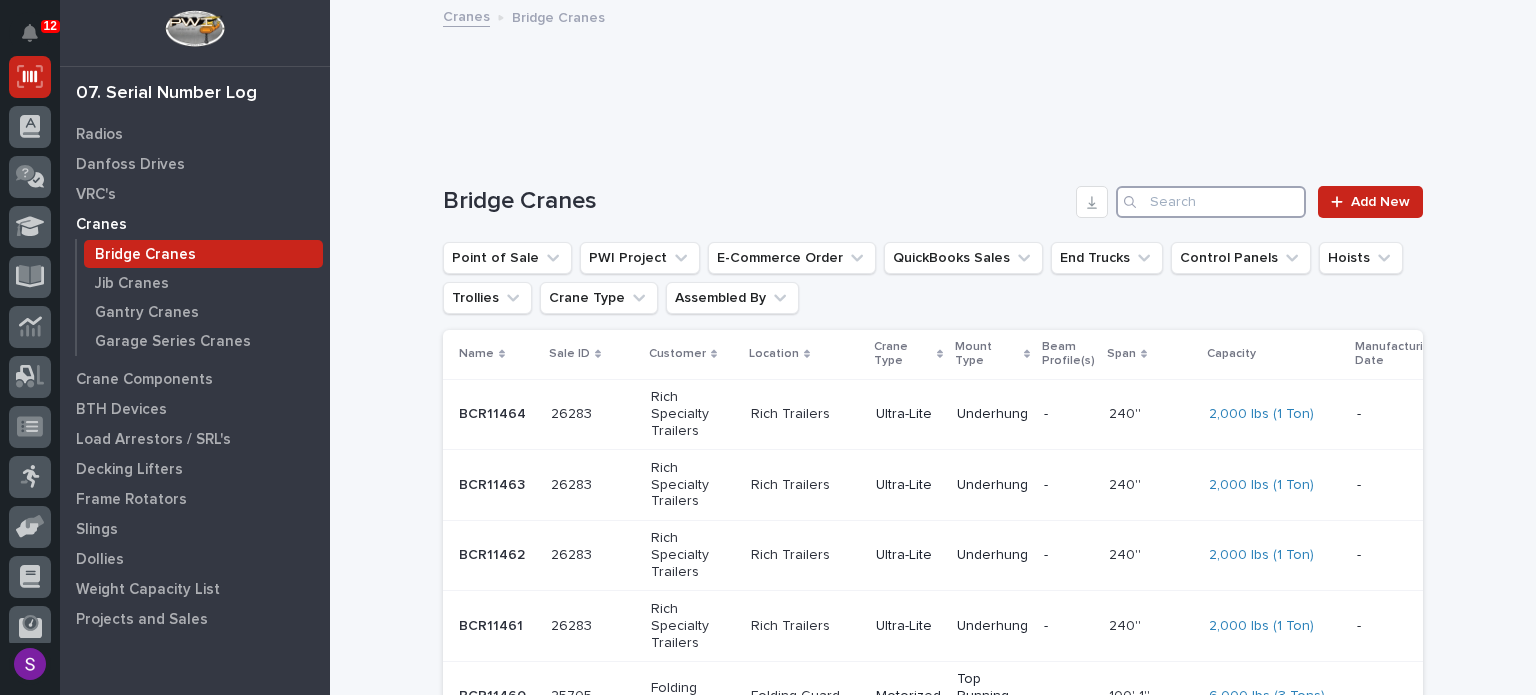 click at bounding box center (1211, 202) 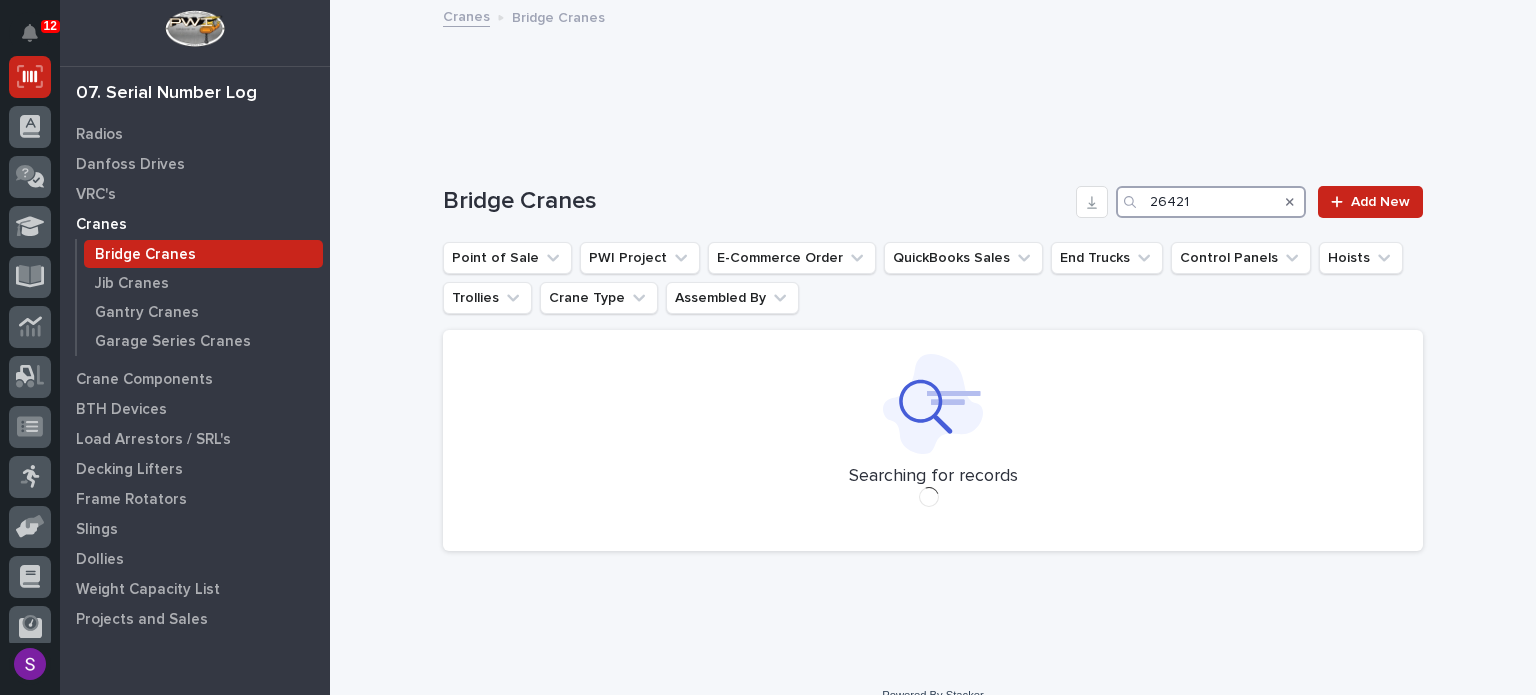 type on "26421" 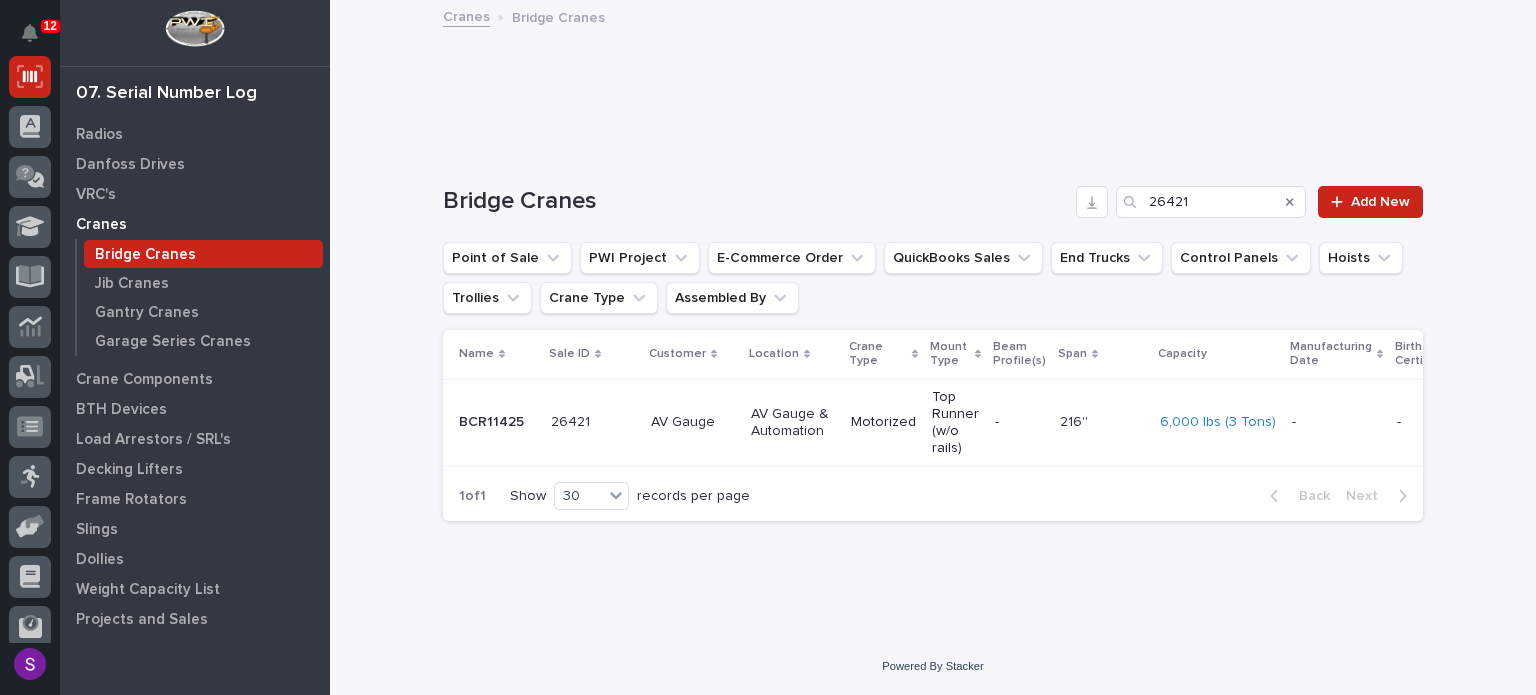 click on "AV Gauge" at bounding box center (693, 422) 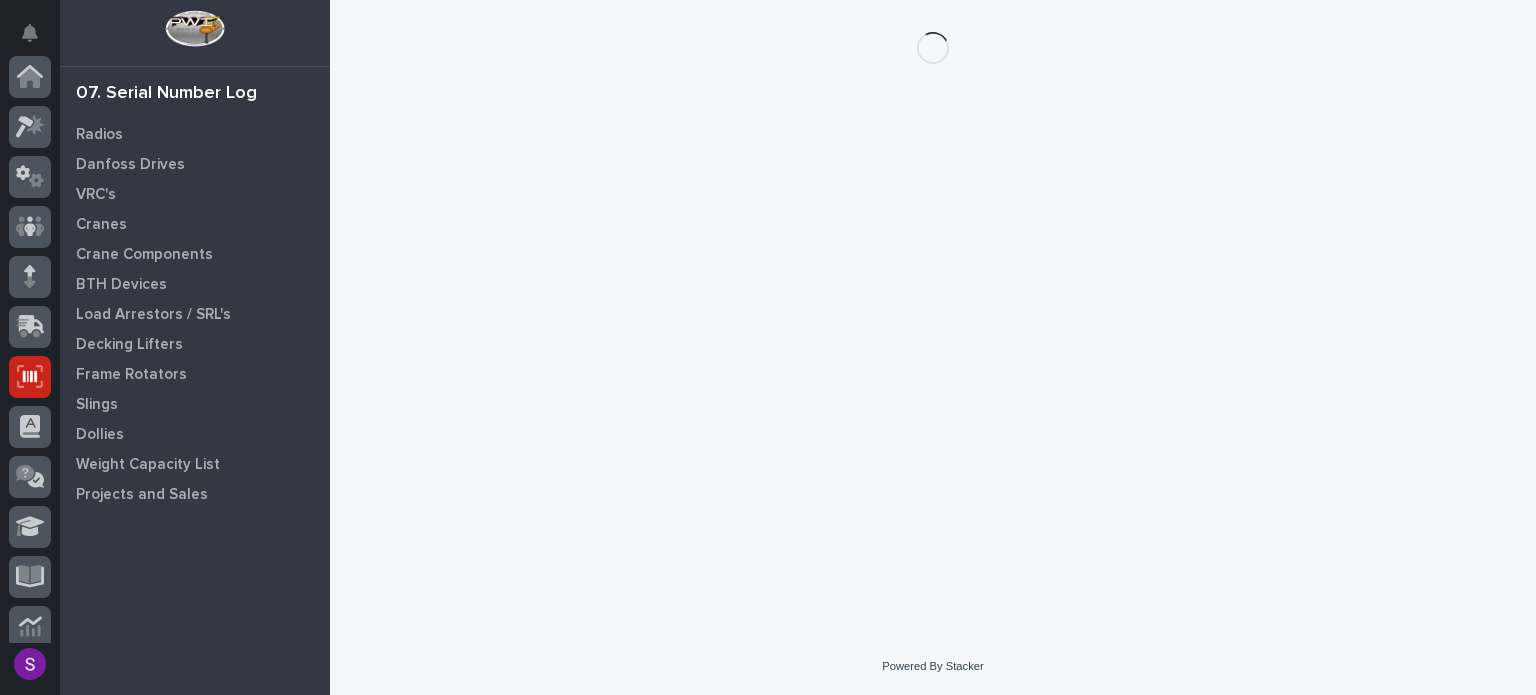 scroll, scrollTop: 300, scrollLeft: 0, axis: vertical 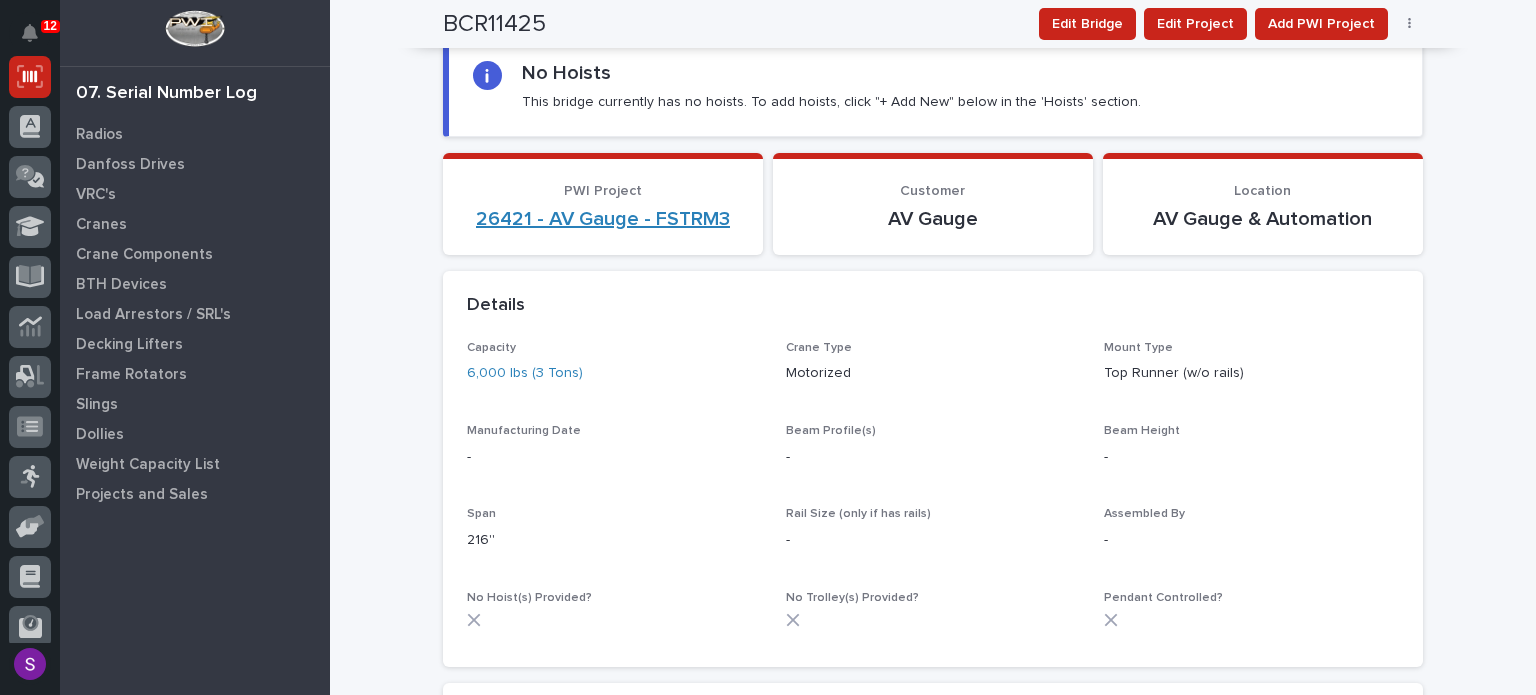 click on "26421 - AV Gauge - FSTRM3" at bounding box center (603, 219) 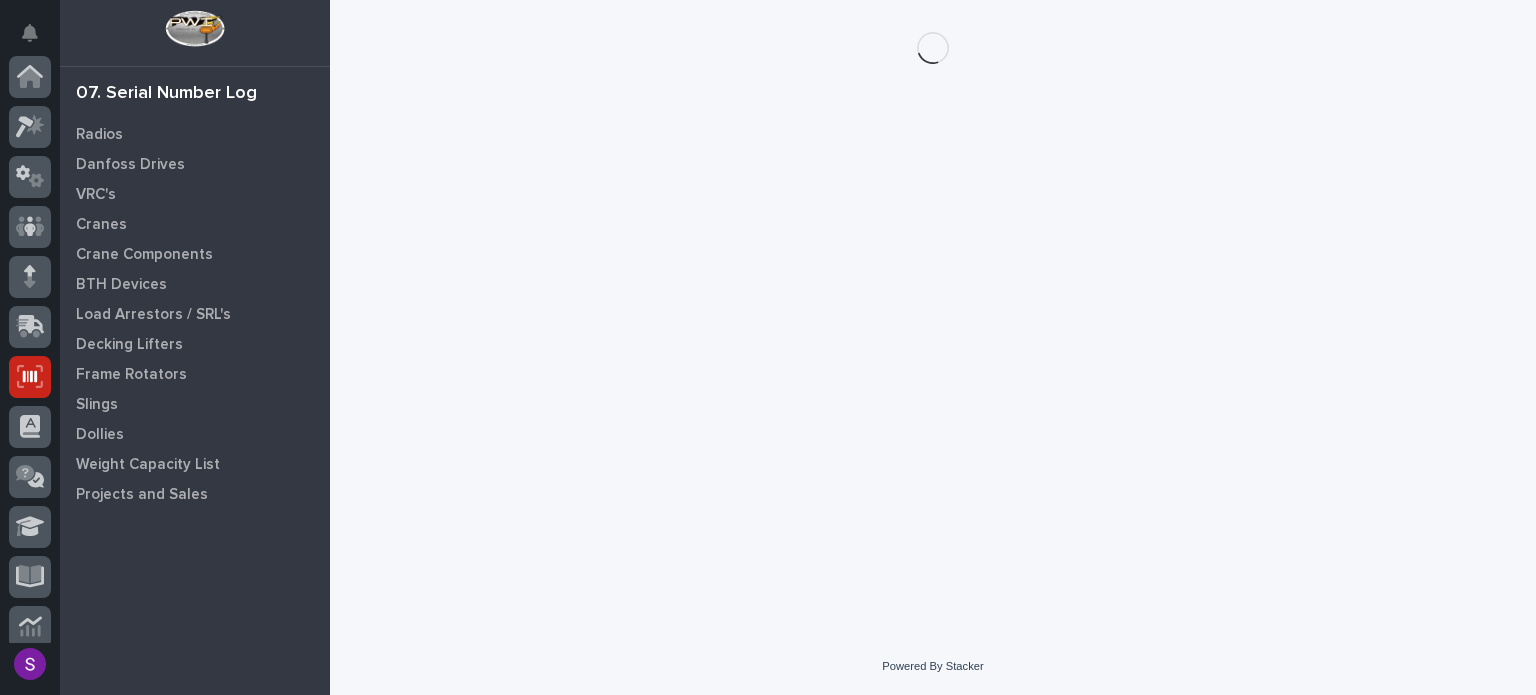 scroll, scrollTop: 300, scrollLeft: 0, axis: vertical 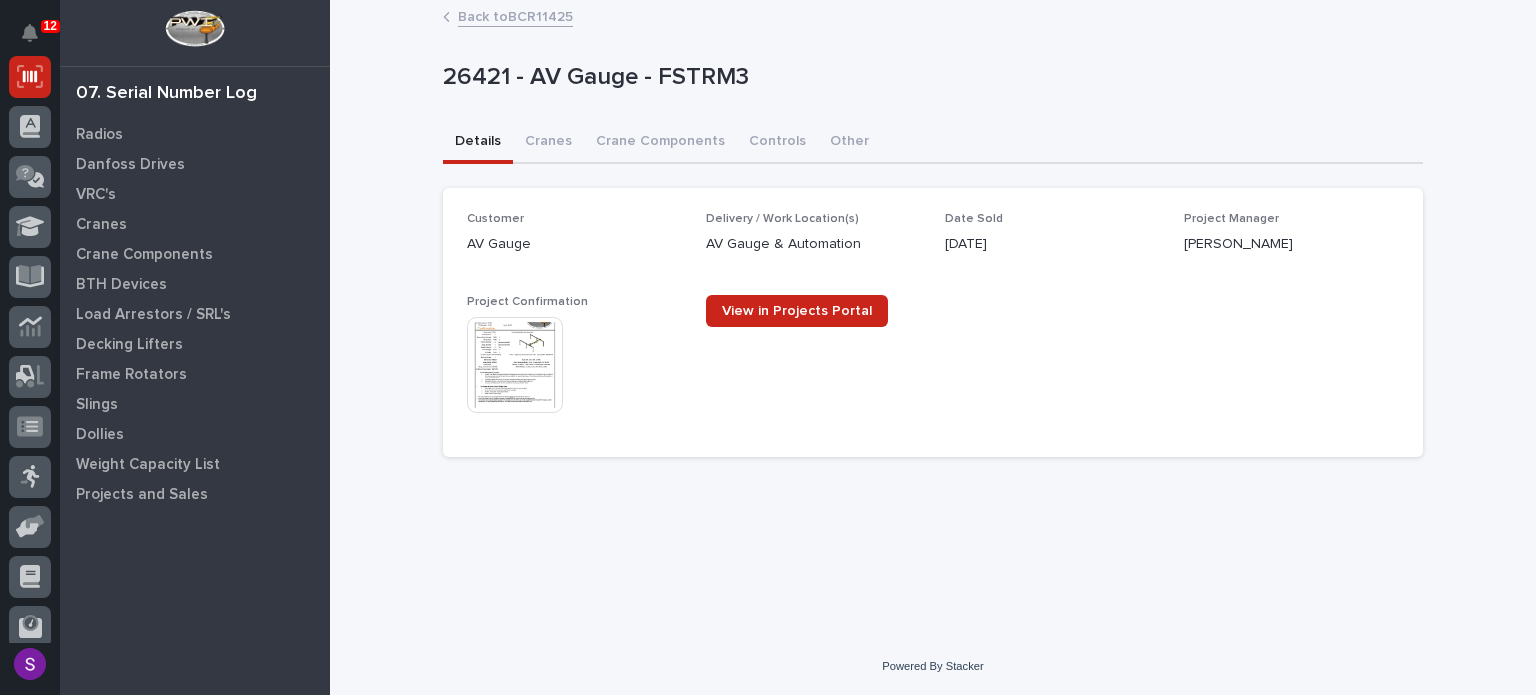 click at bounding box center (515, 365) 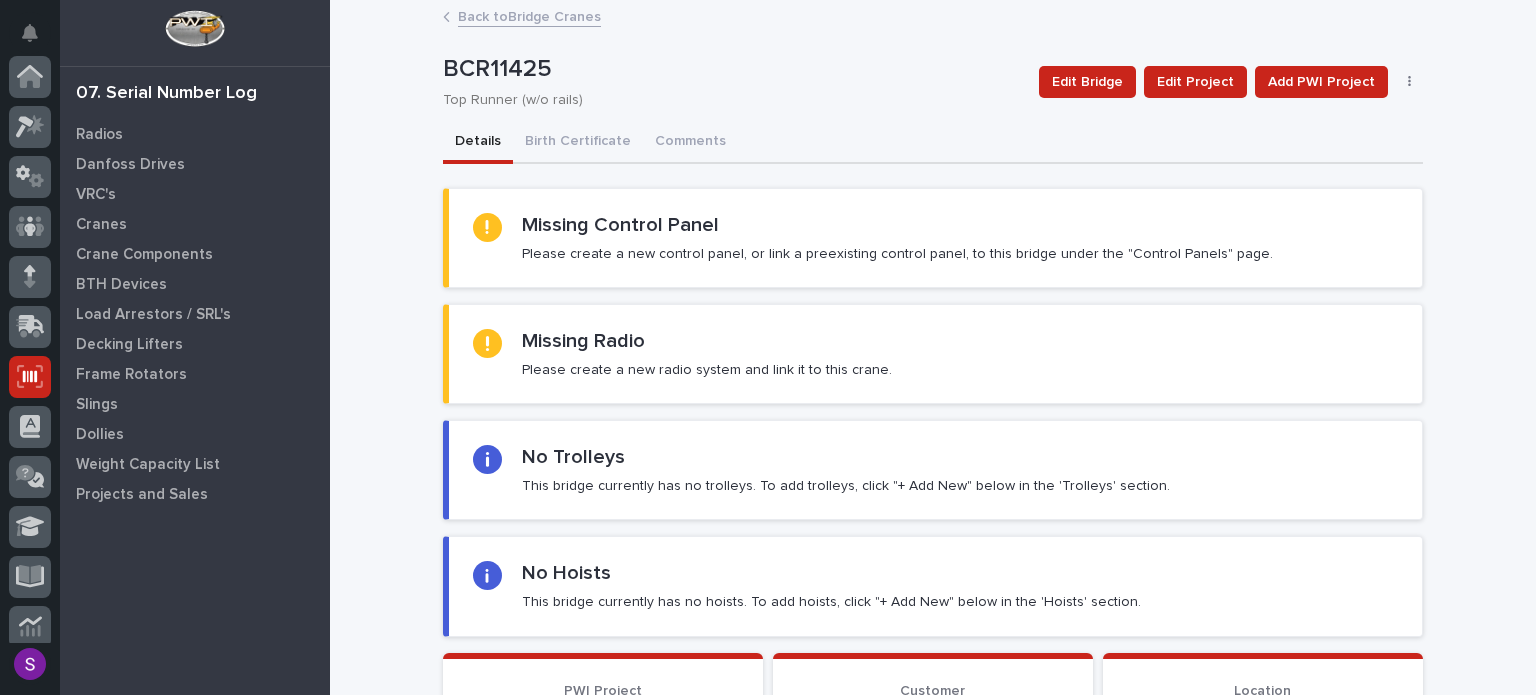 scroll, scrollTop: 300, scrollLeft: 0, axis: vertical 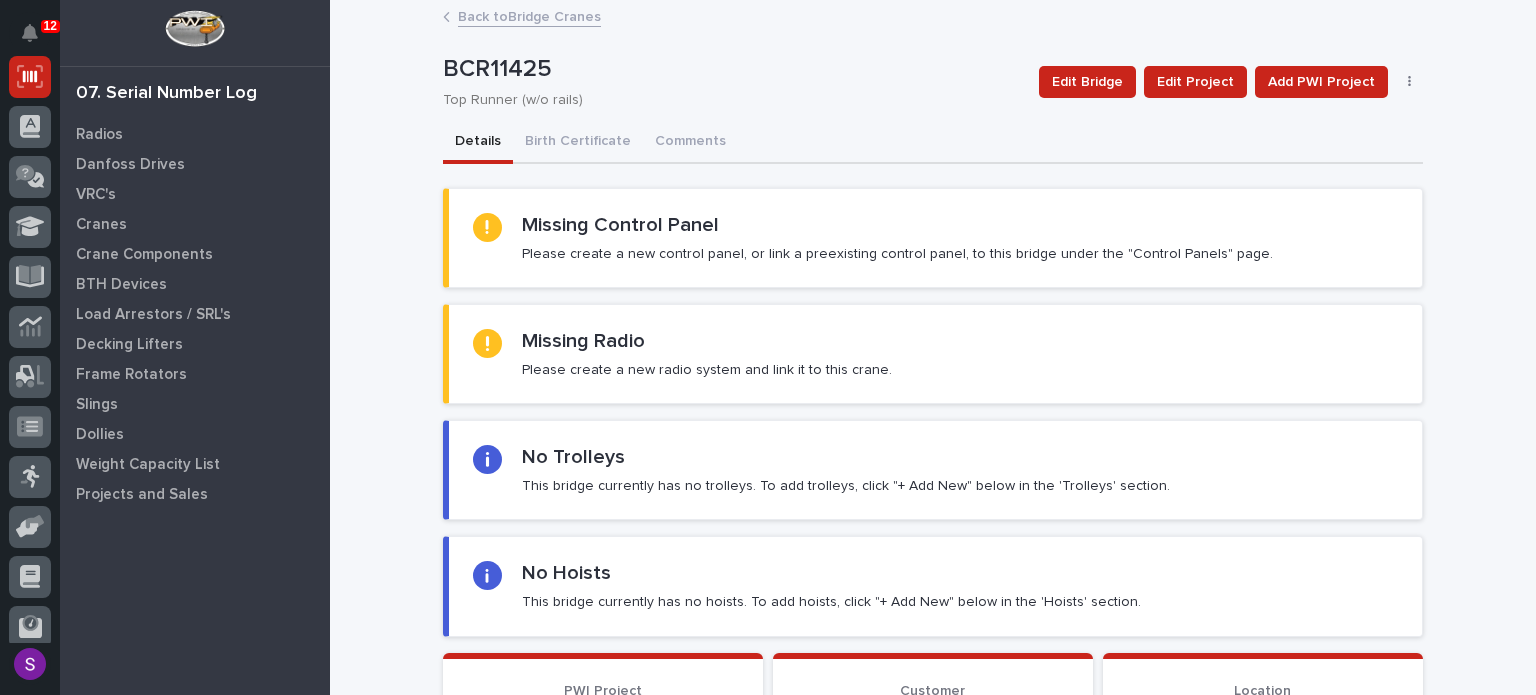 click on "Back to  Bridge Cranes" at bounding box center [529, 15] 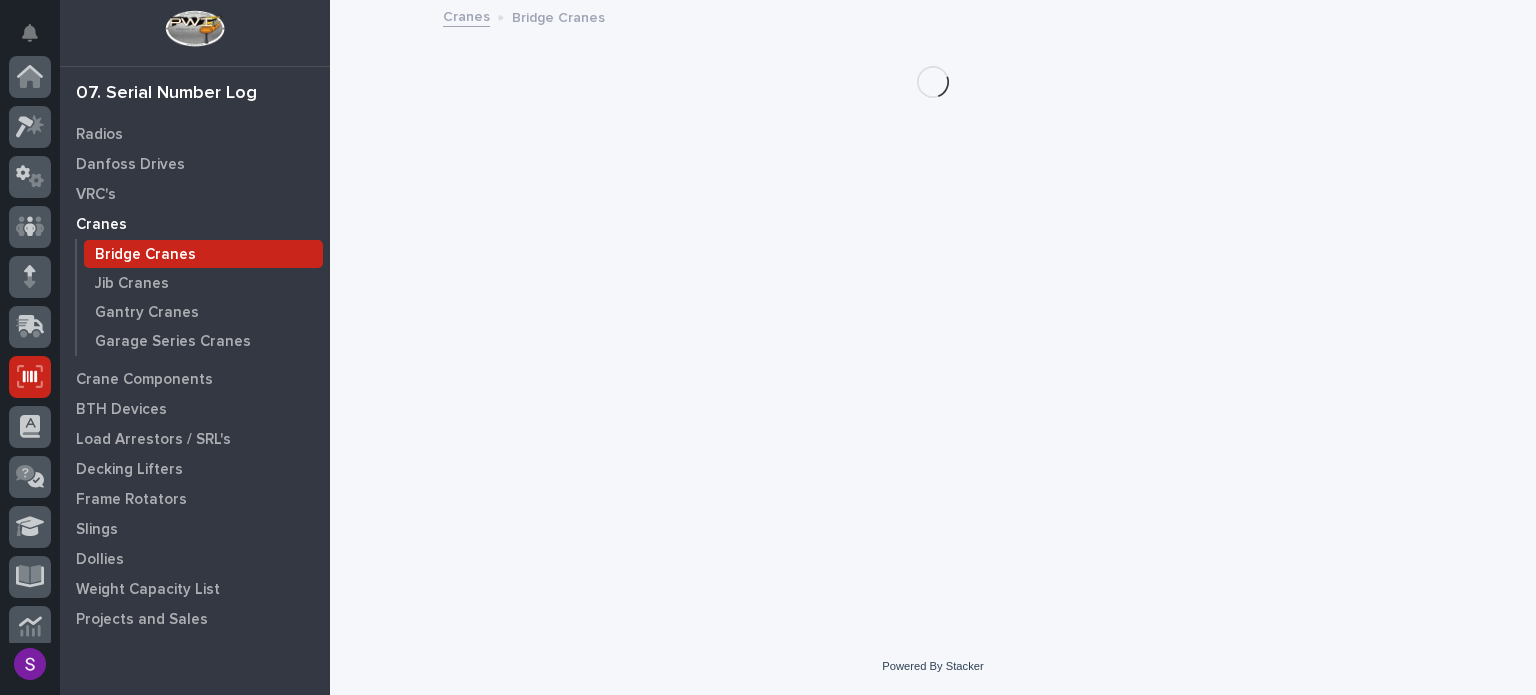 scroll, scrollTop: 300, scrollLeft: 0, axis: vertical 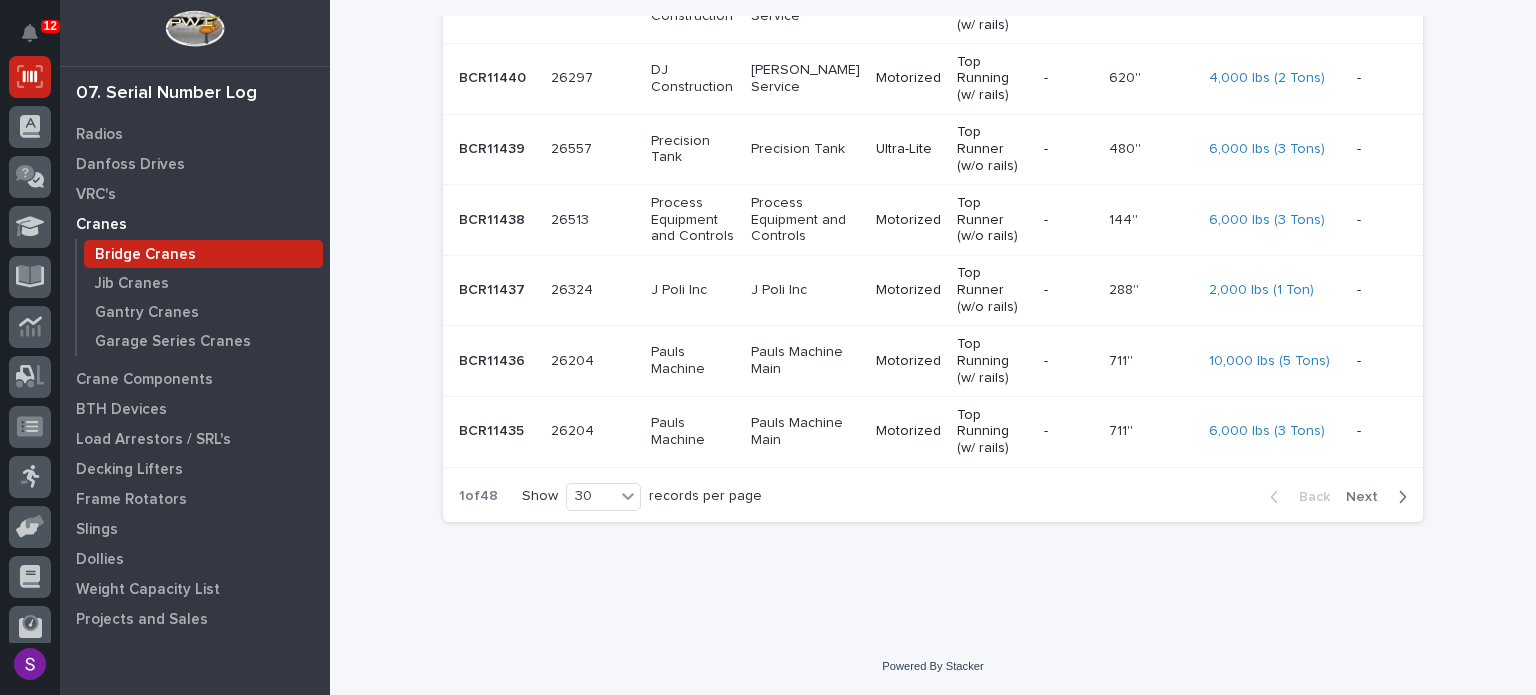 click on "Next" at bounding box center [1368, 497] 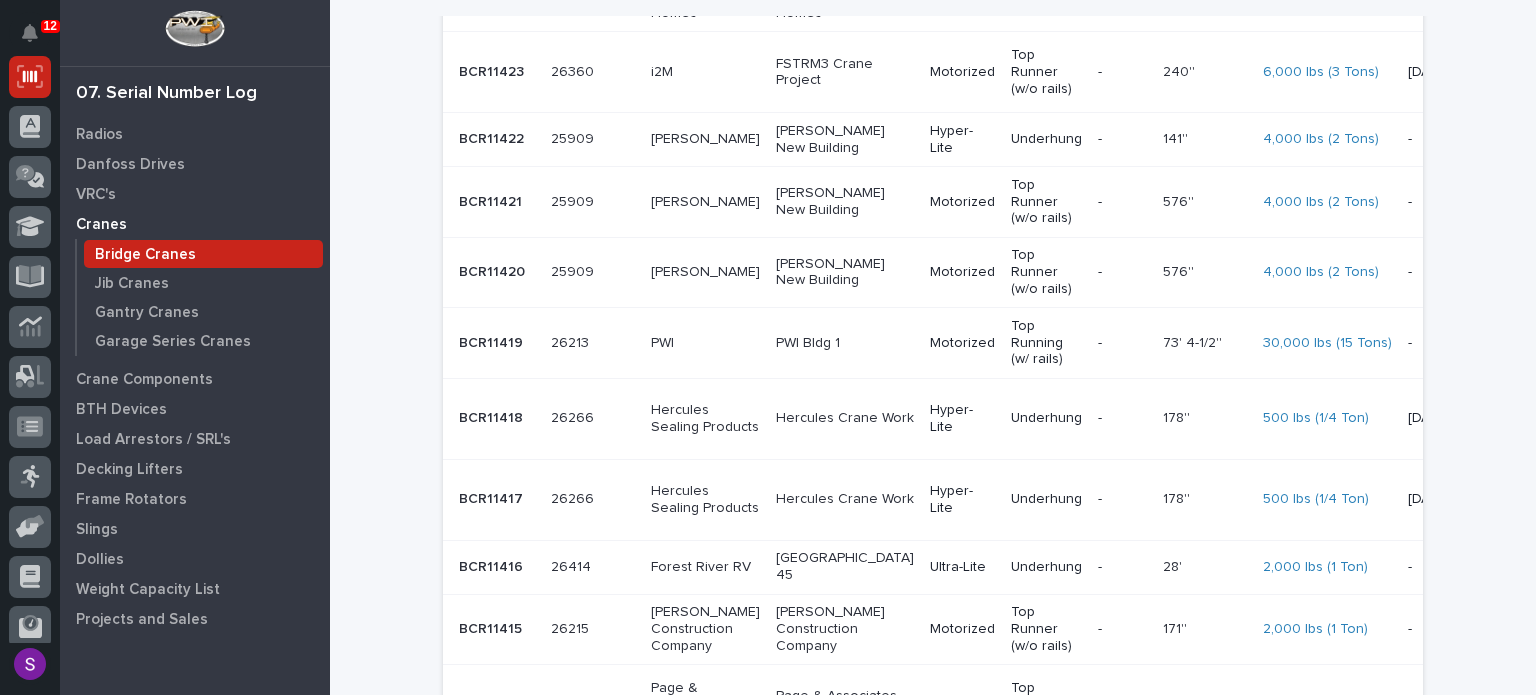 scroll, scrollTop: 738, scrollLeft: 0, axis: vertical 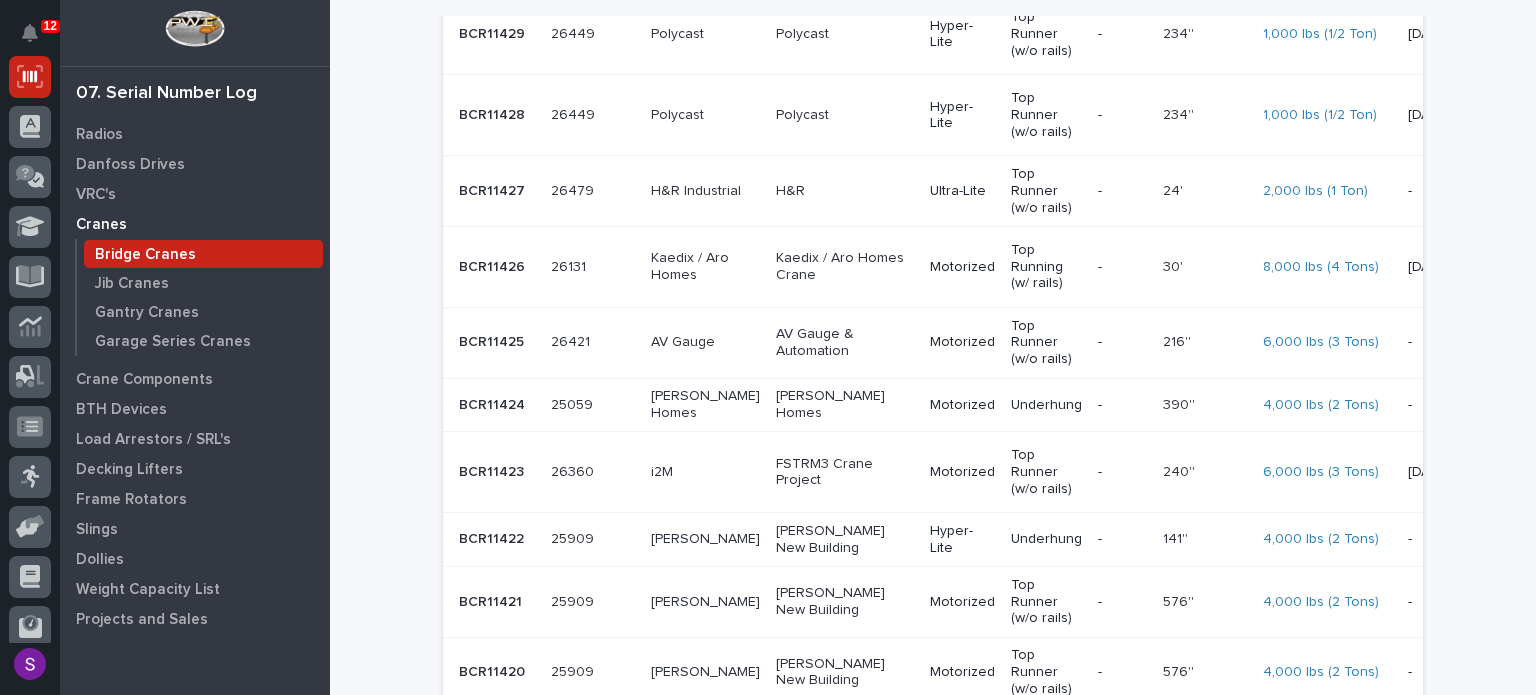 click on "AV Gauge" at bounding box center [705, 342] 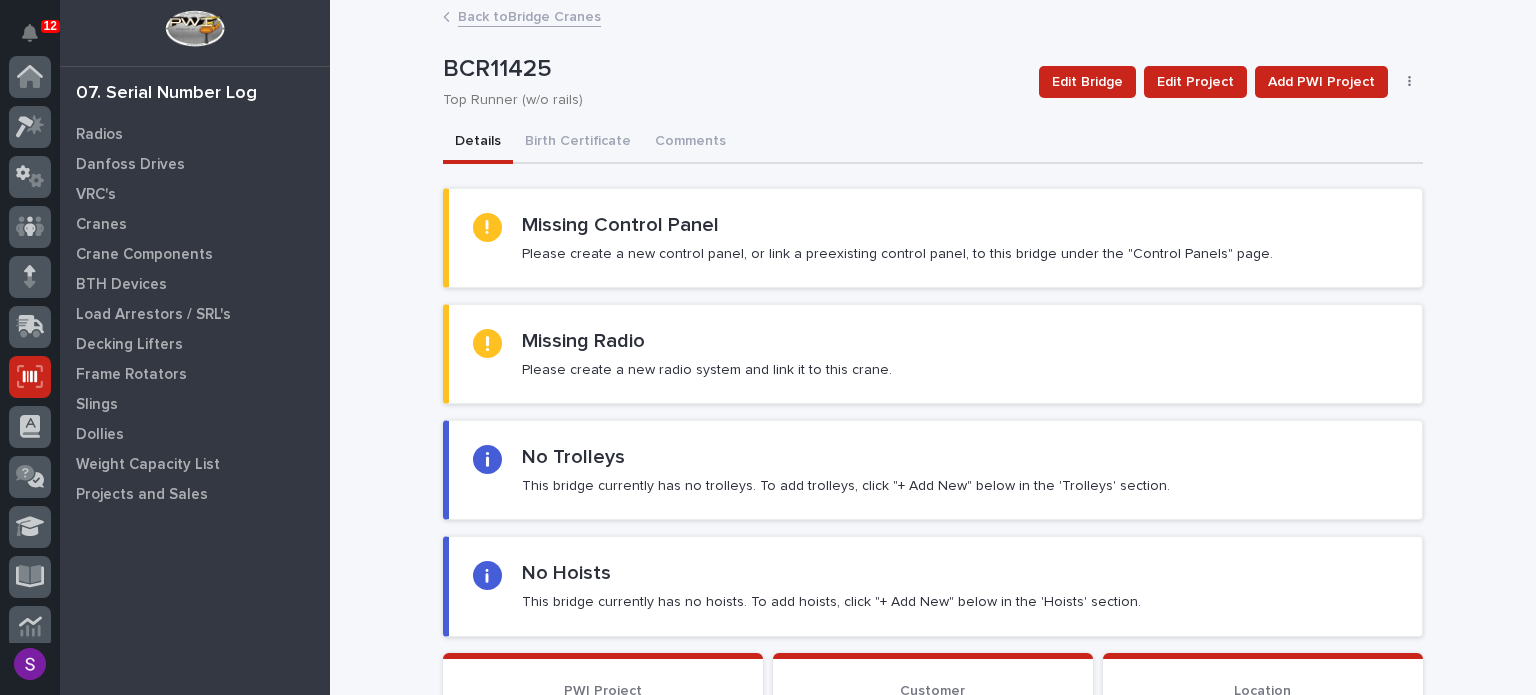 scroll, scrollTop: 300, scrollLeft: 0, axis: vertical 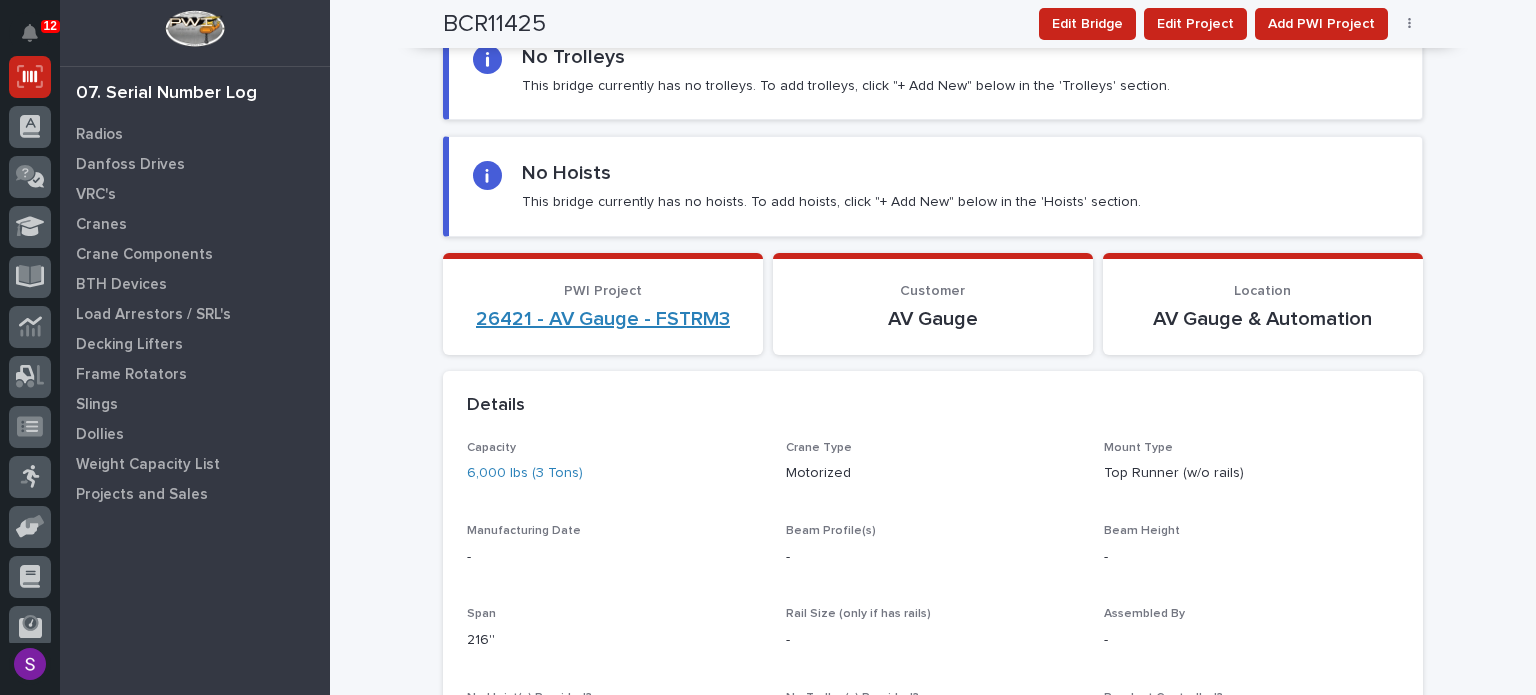 click on "26421 - AV Gauge - FSTRM3" at bounding box center [603, 319] 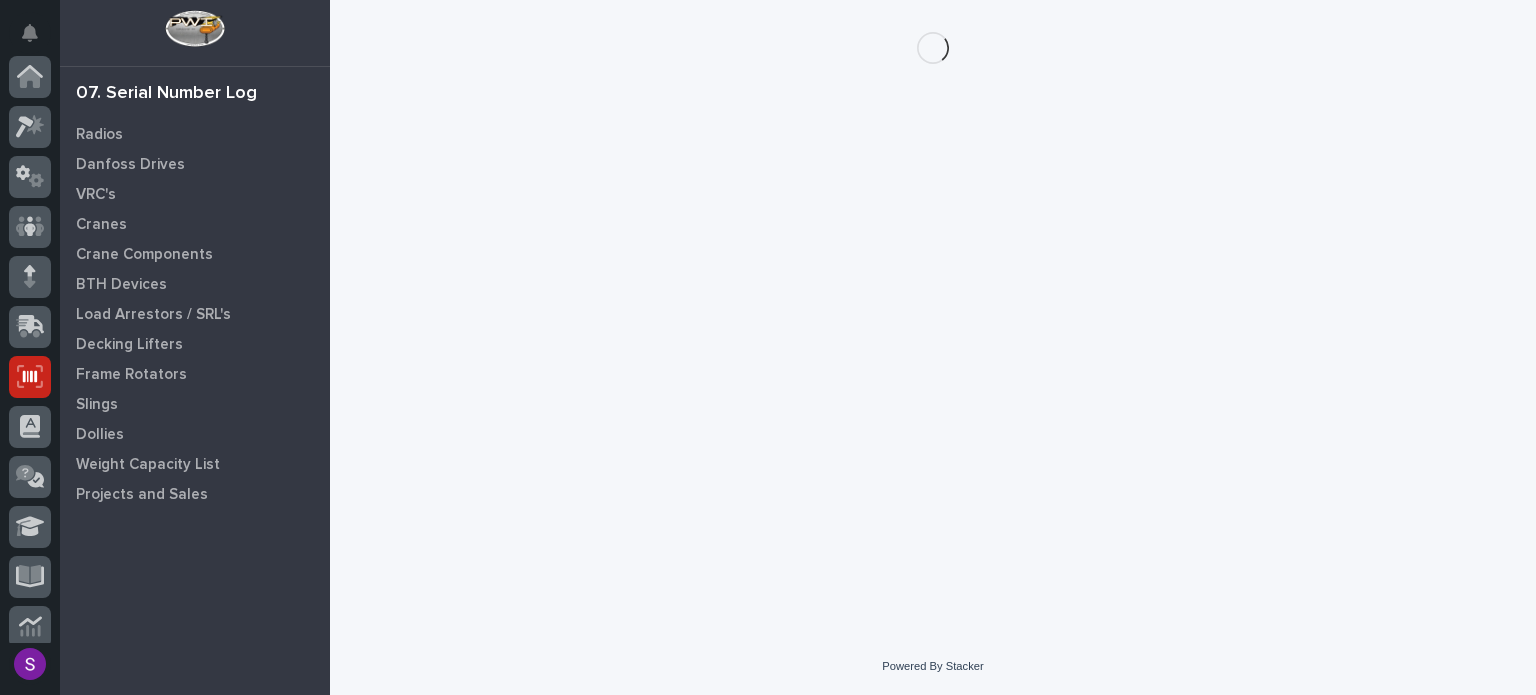 scroll, scrollTop: 300, scrollLeft: 0, axis: vertical 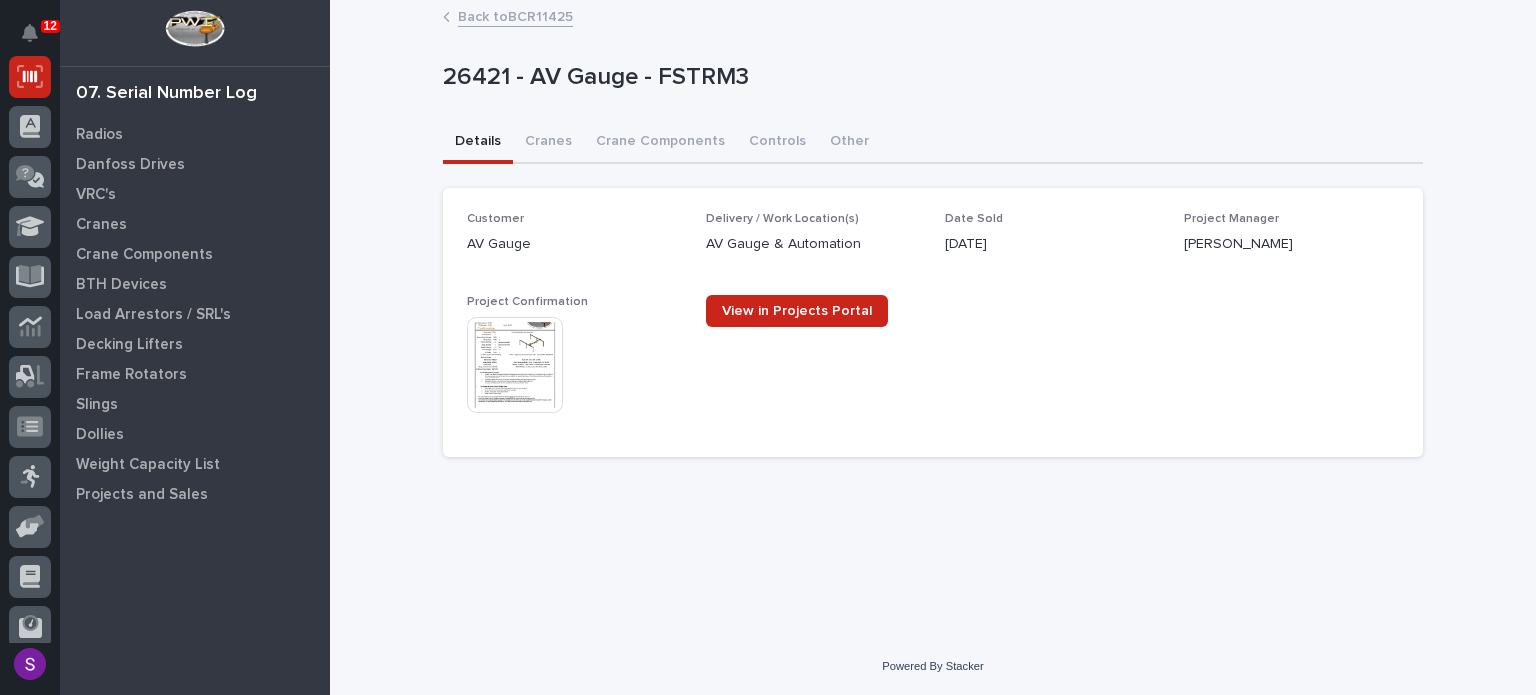 click at bounding box center [515, 365] 